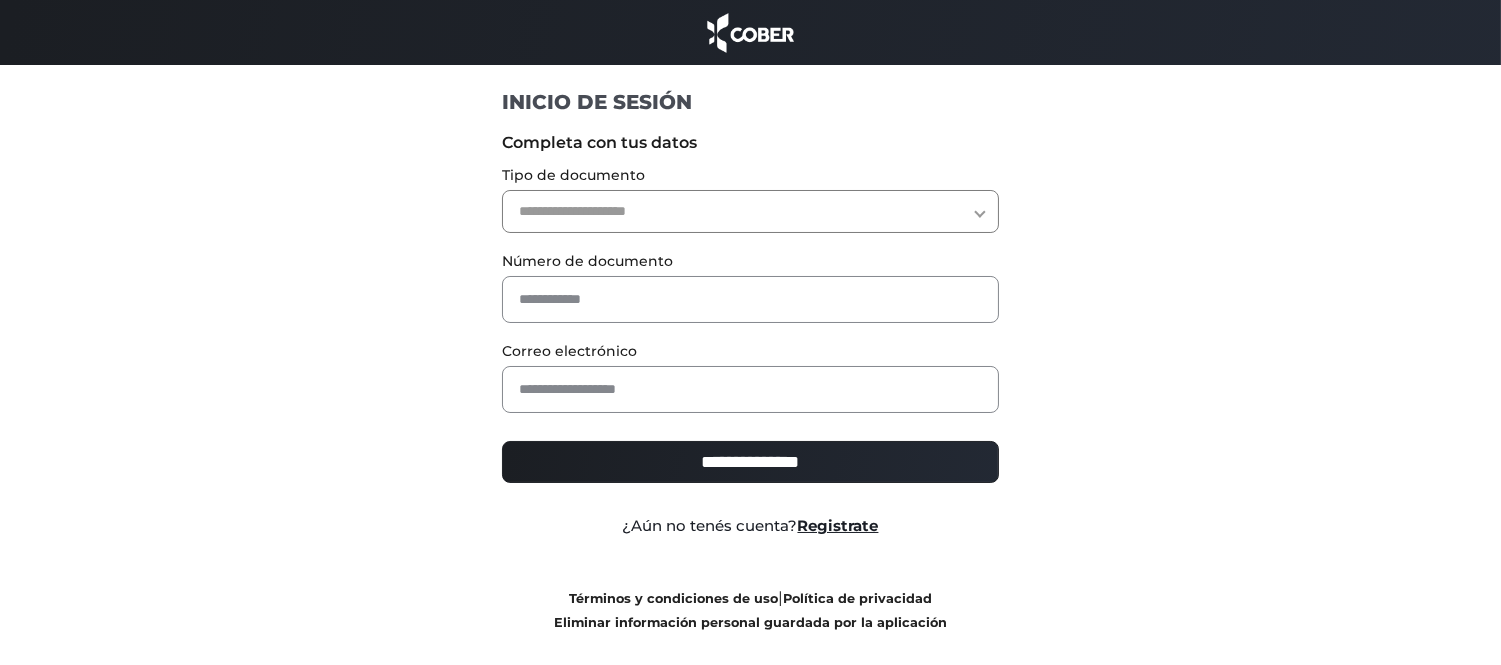 select on "***" 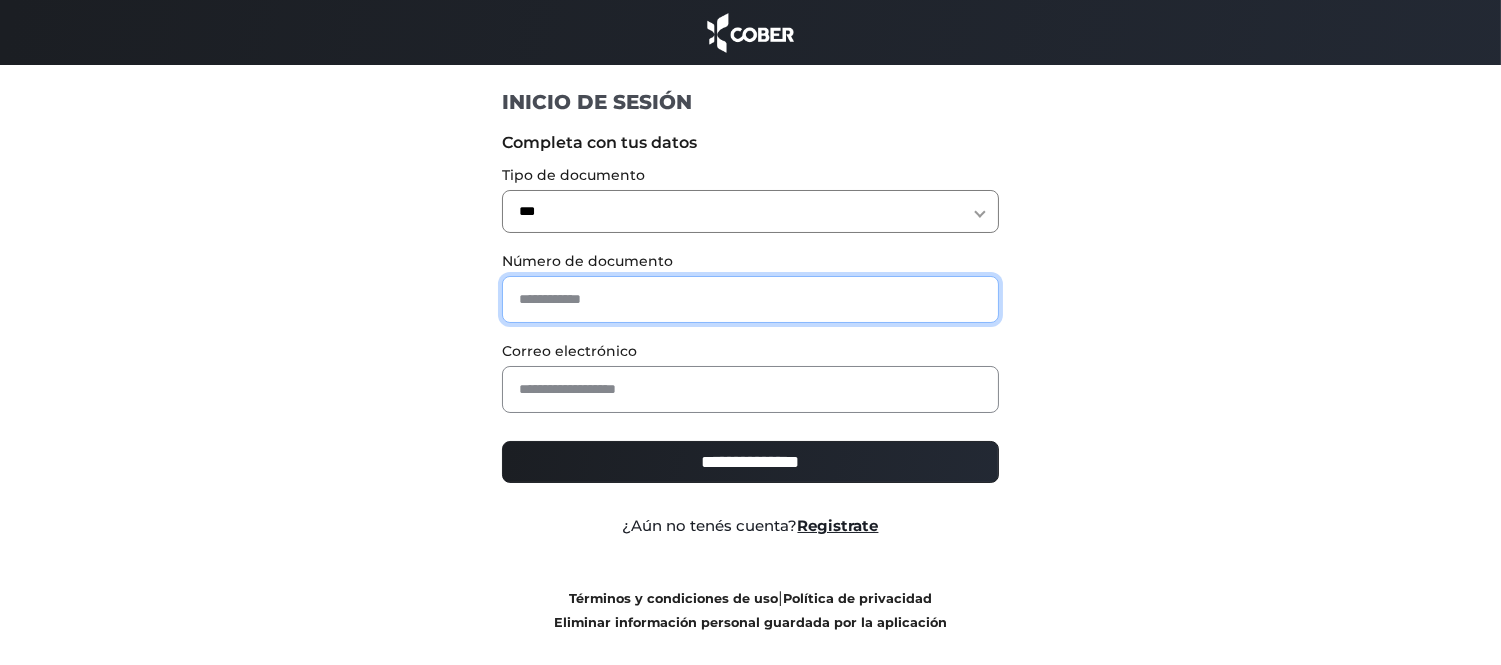 click at bounding box center [750, 299] 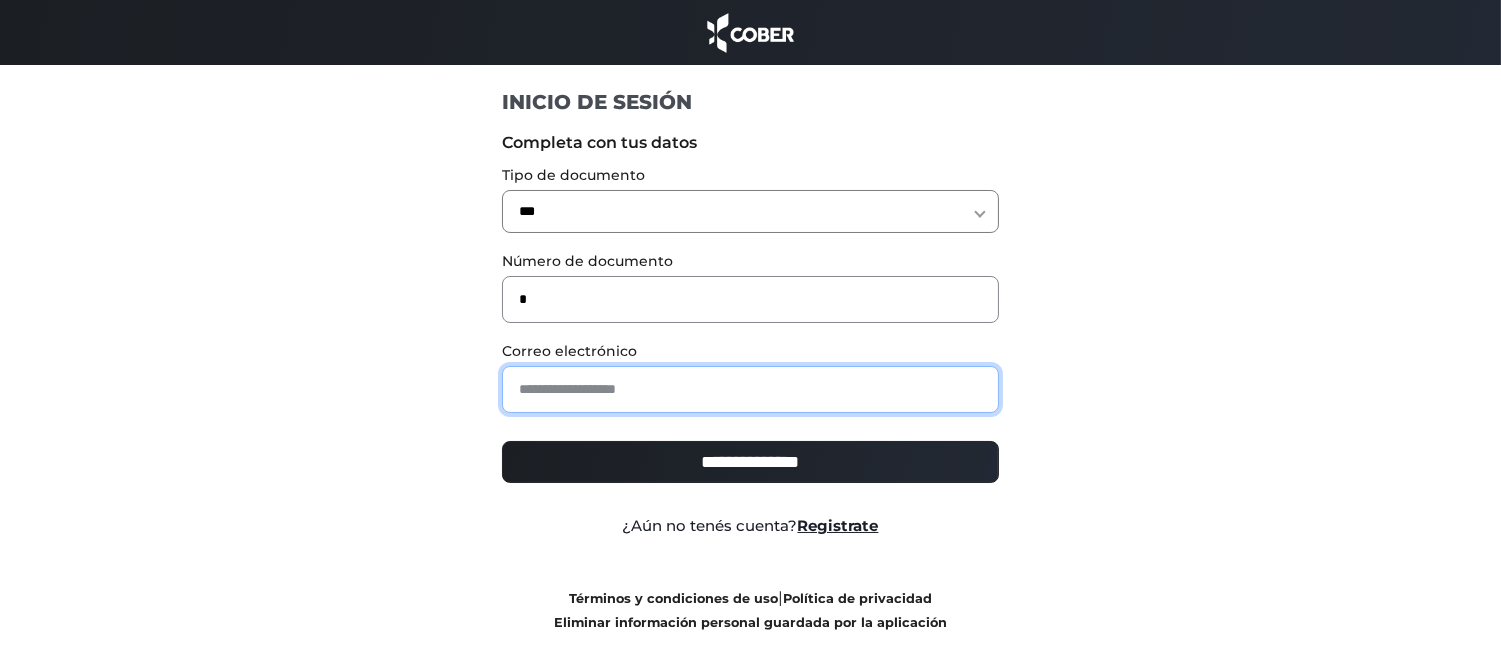 click at bounding box center [750, 389] 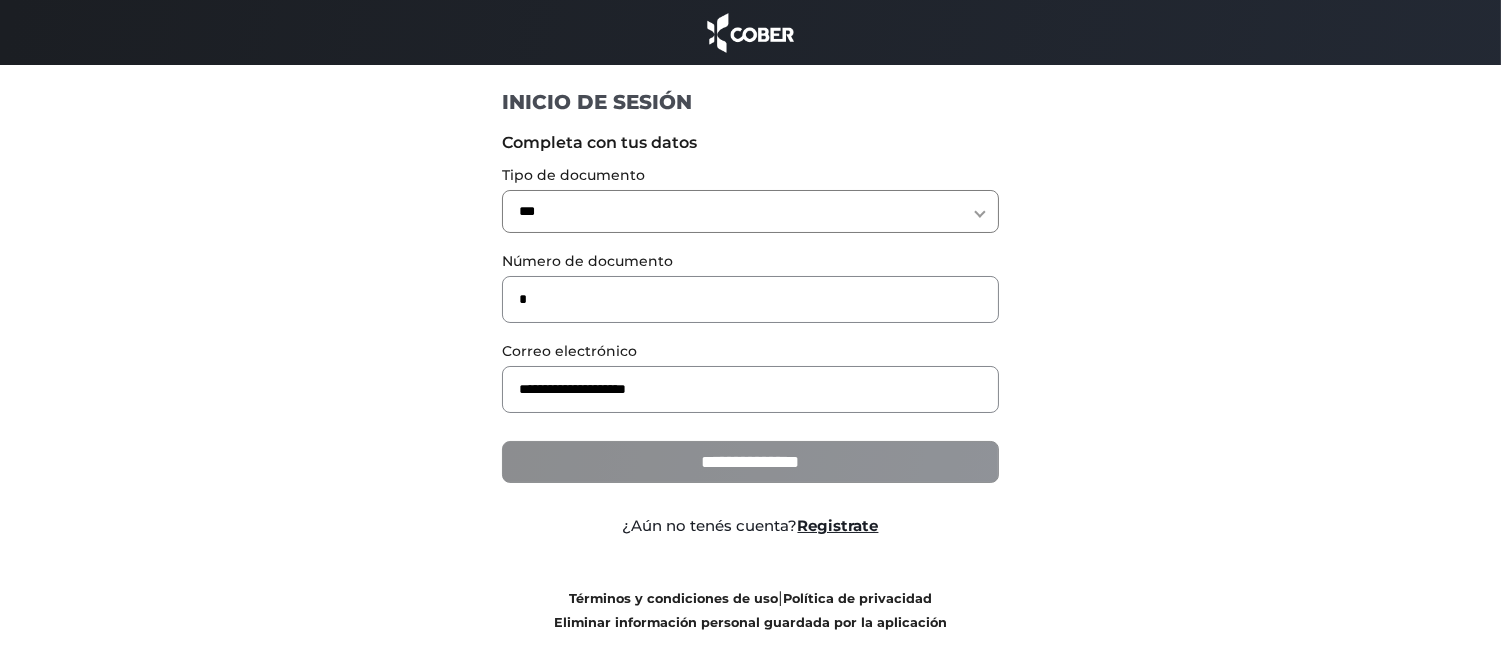 click on "**********" at bounding box center [750, 462] 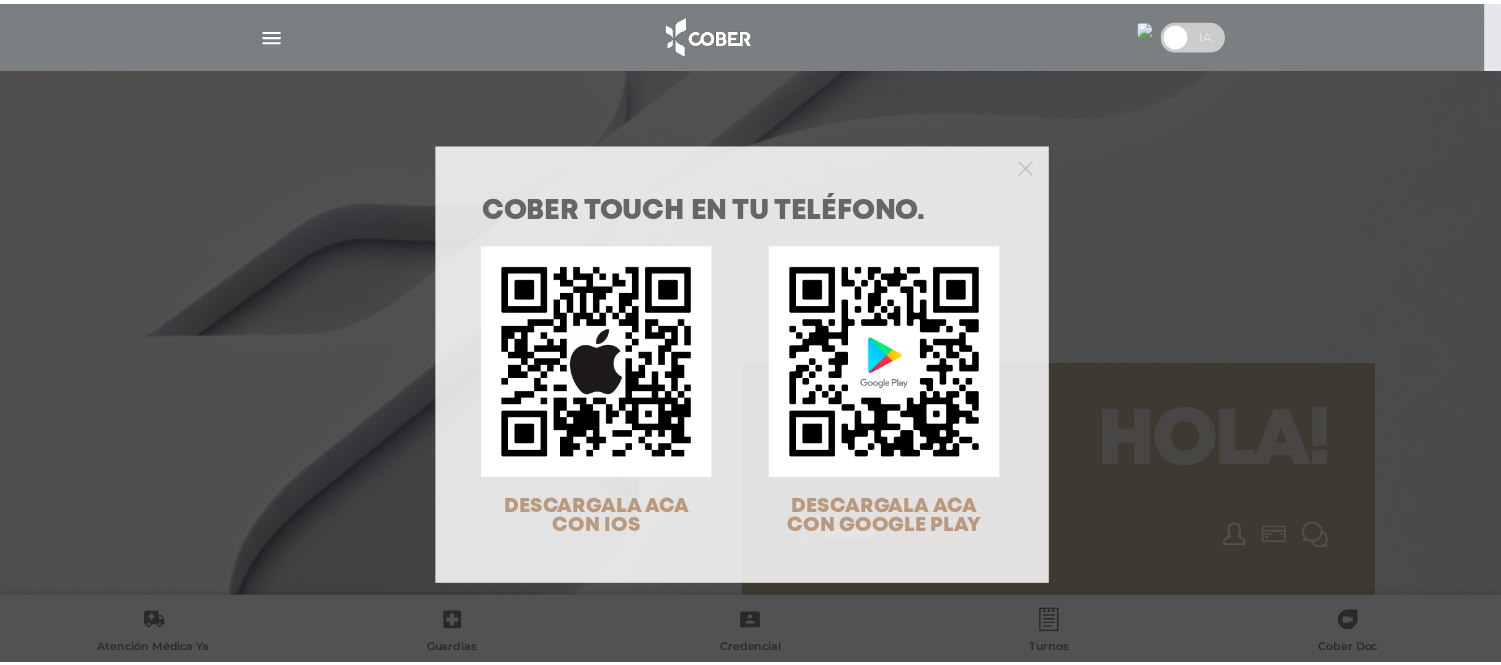 scroll, scrollTop: 0, scrollLeft: 0, axis: both 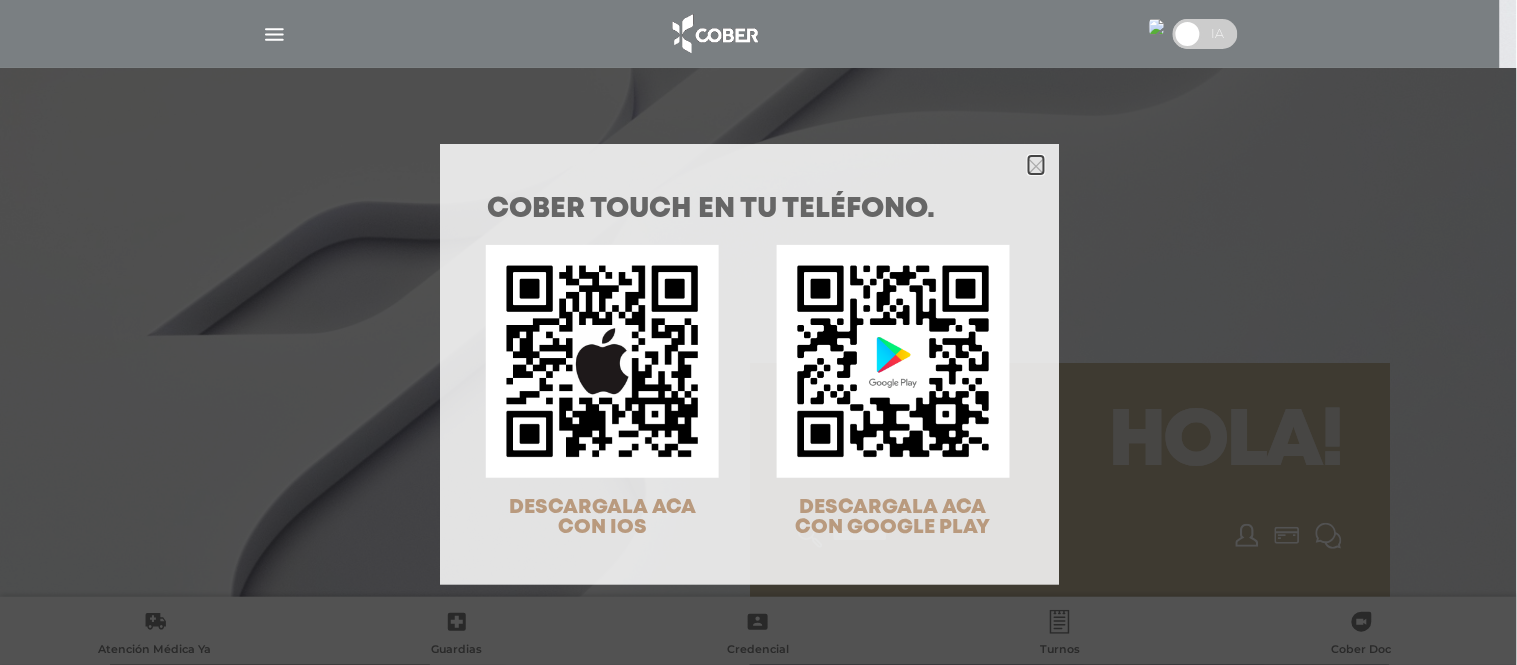 click at bounding box center (1036, 165) 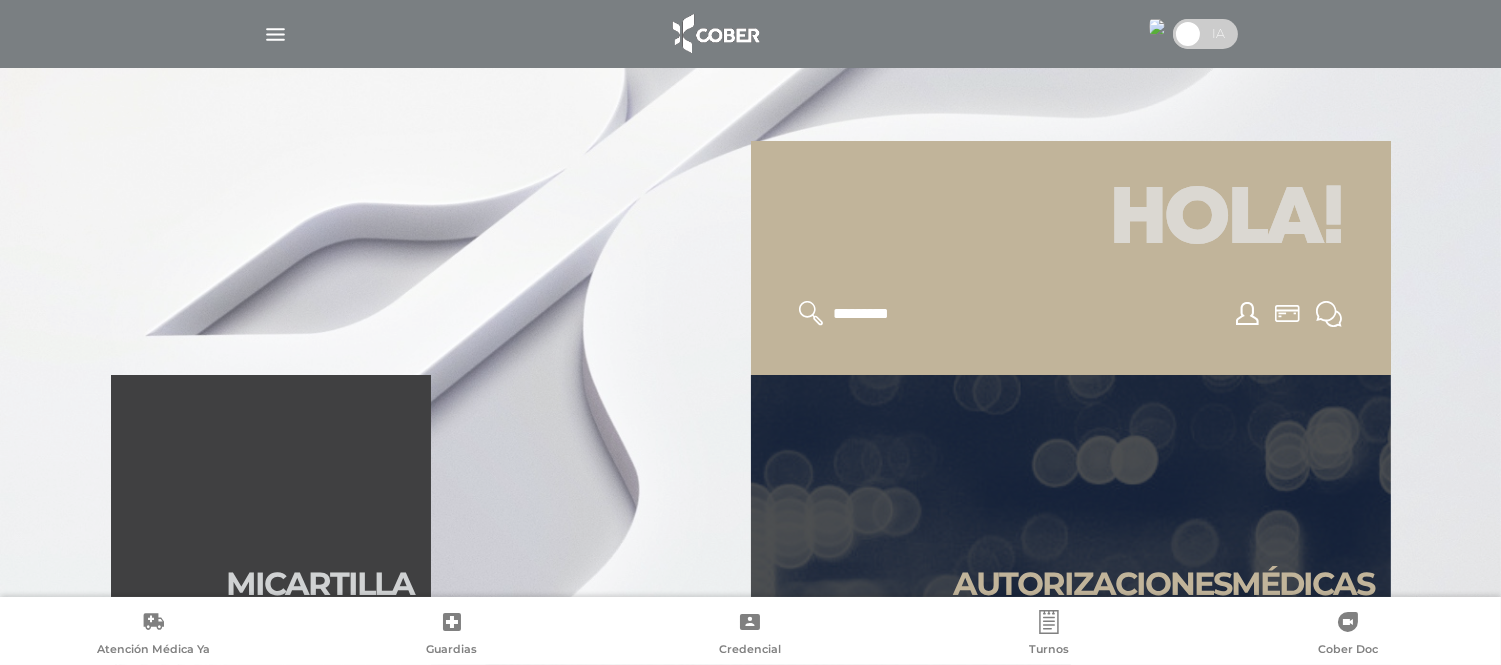 scroll, scrollTop: 444, scrollLeft: 0, axis: vertical 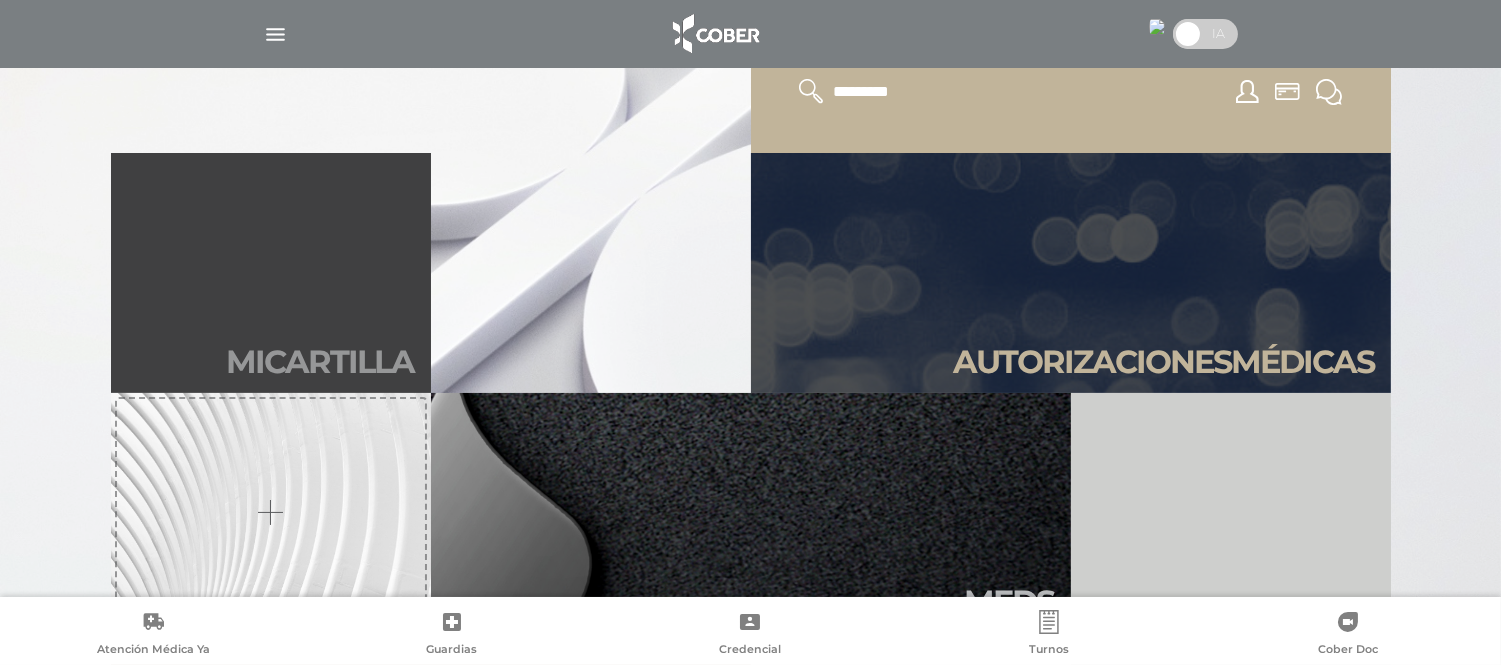 click on "Mi  car tilla" at bounding box center [271, 273] 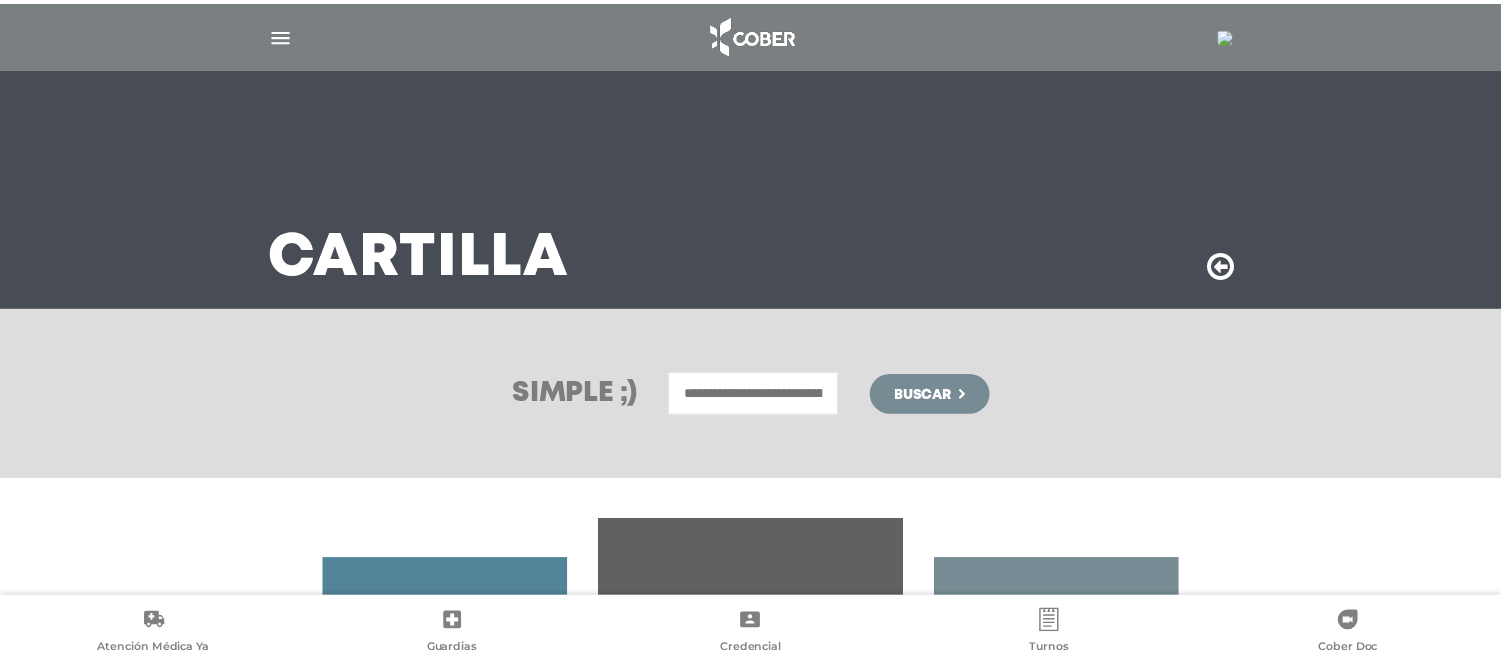 scroll, scrollTop: 0, scrollLeft: 0, axis: both 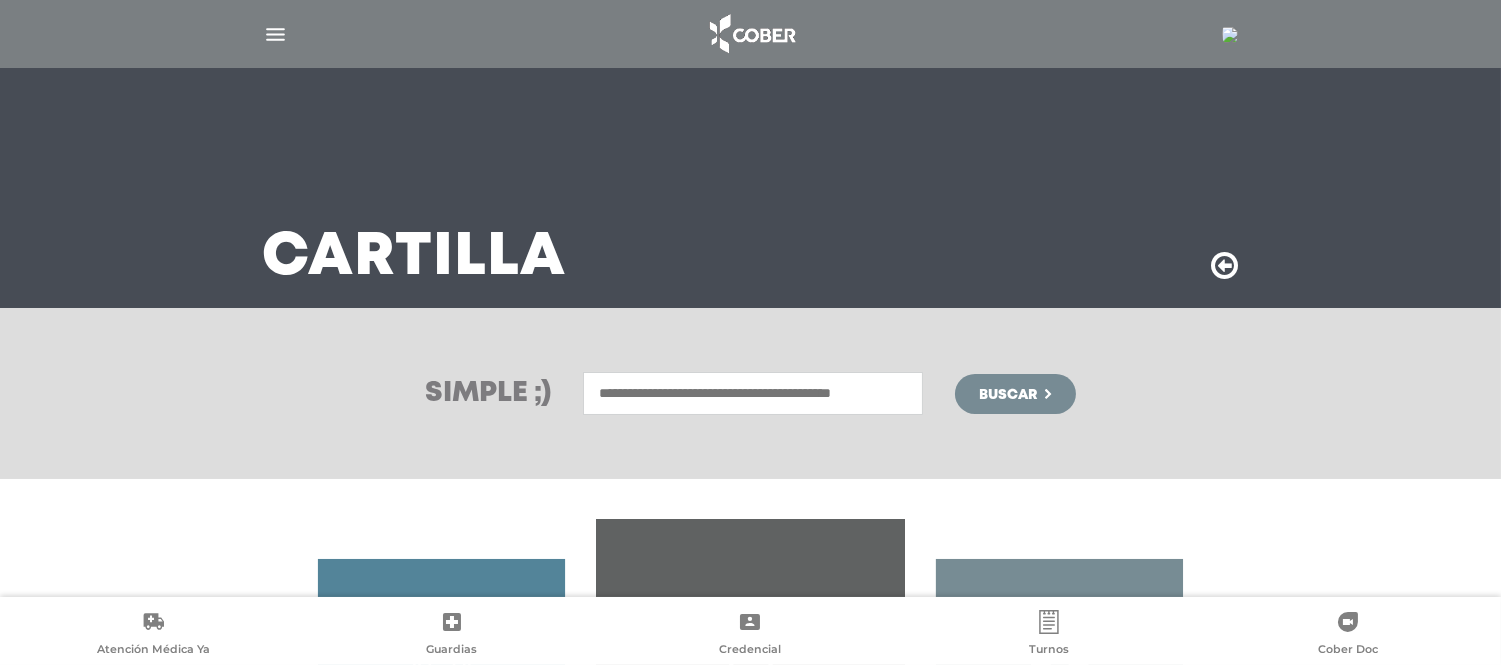 click at bounding box center (753, 393) 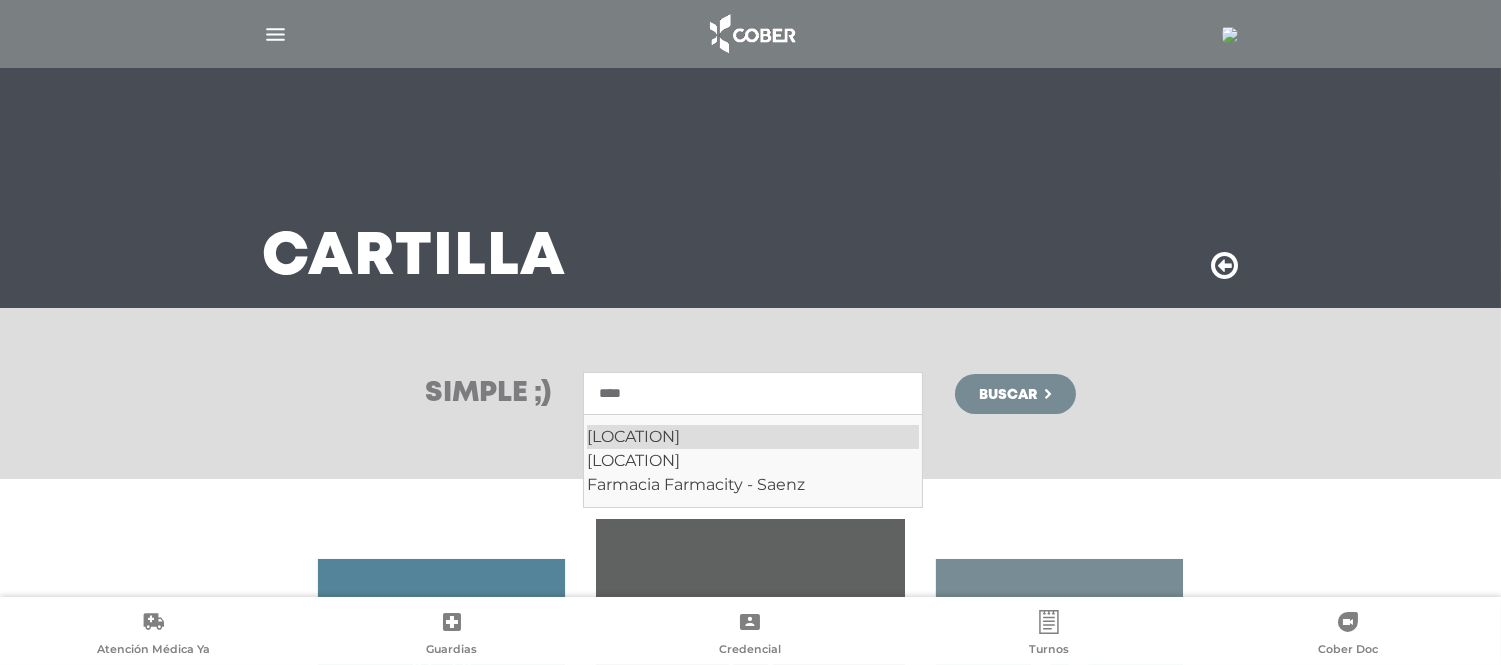 click on "[LOCATION]" at bounding box center [753, 437] 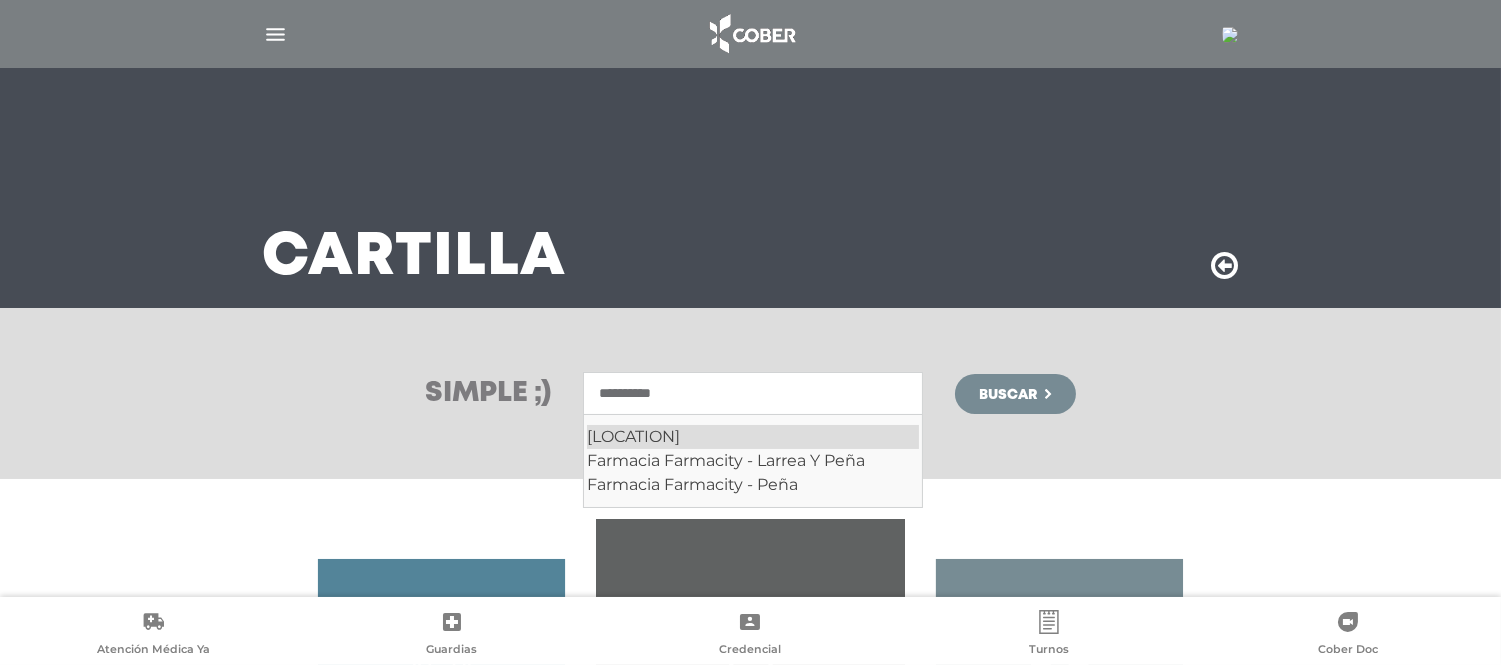 click on "Saenz Peña" at bounding box center [753, 437] 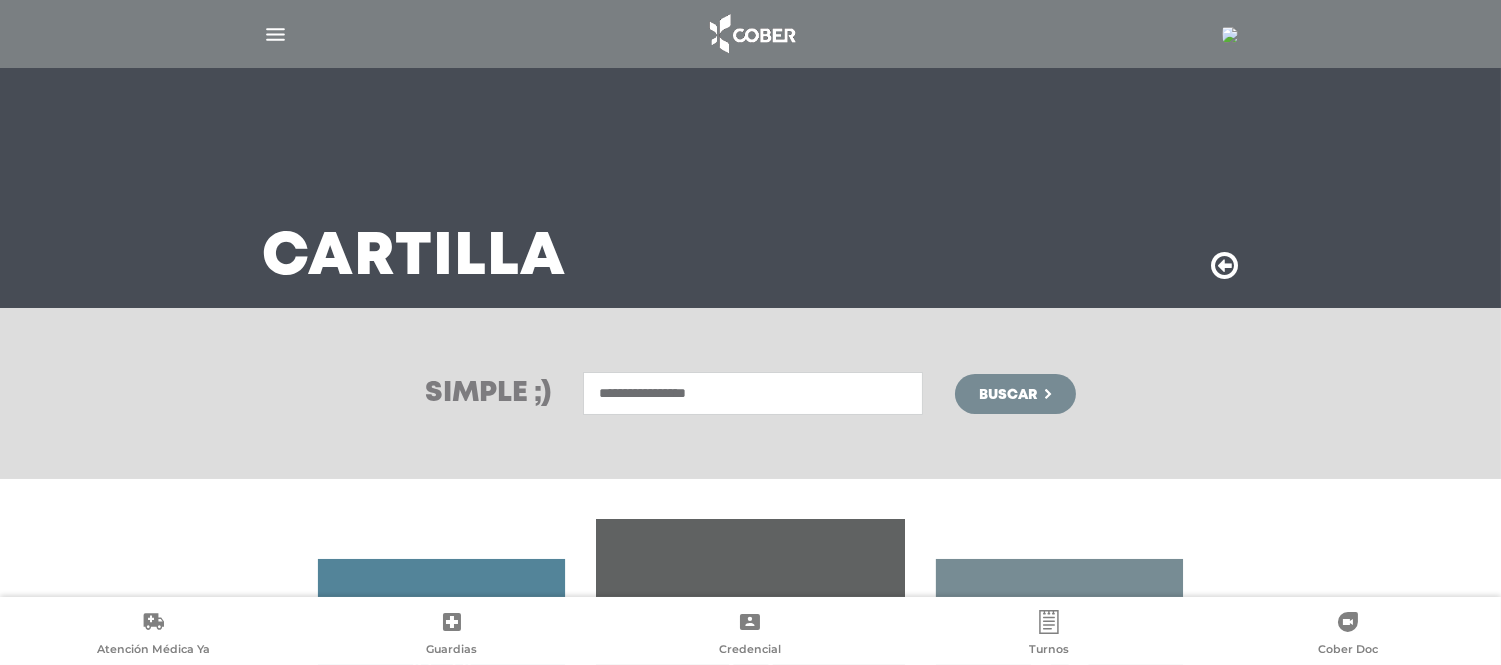 type on "**********" 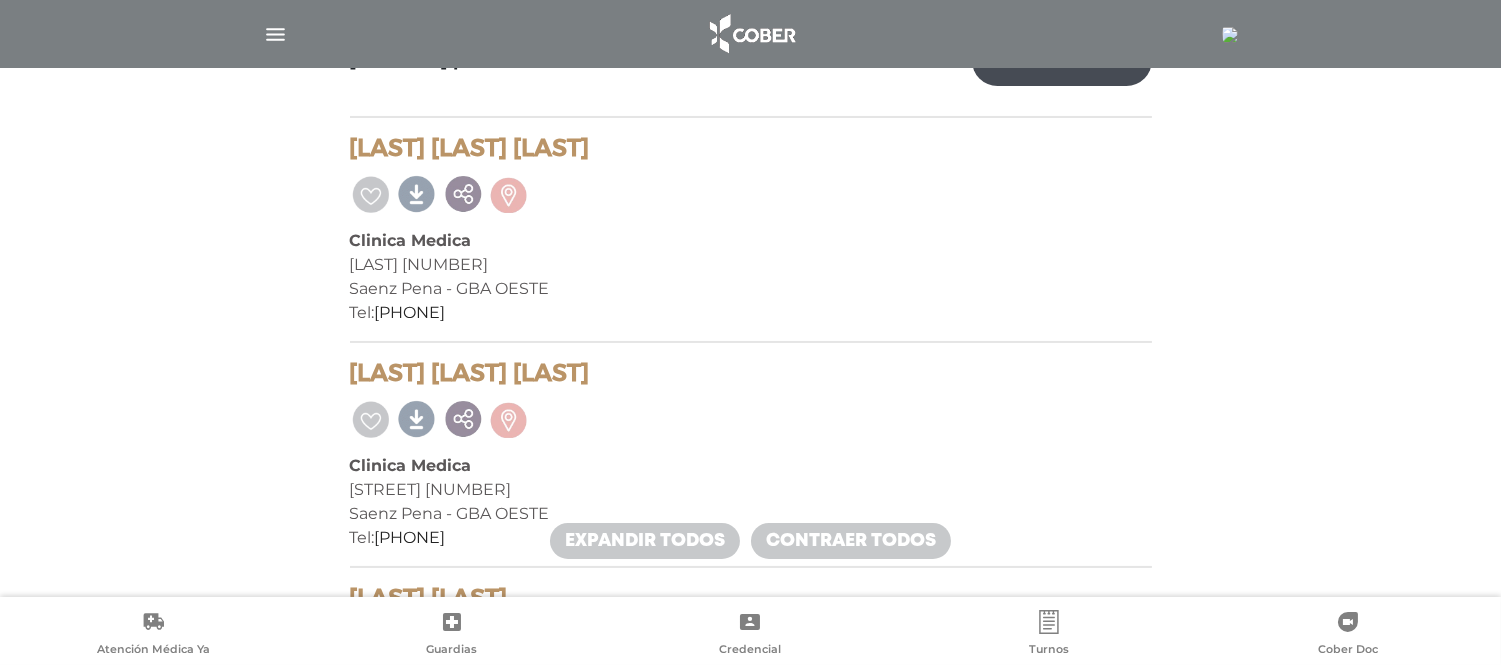 scroll, scrollTop: 0, scrollLeft: 0, axis: both 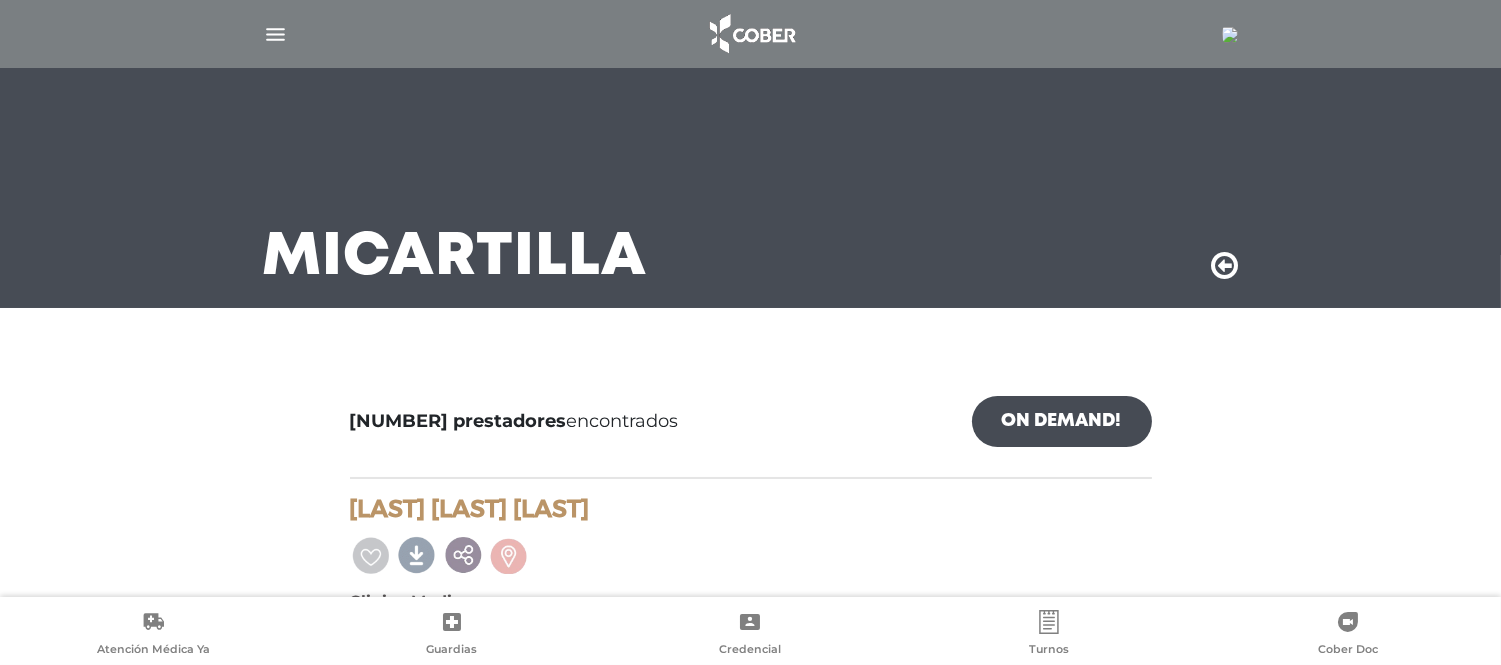 click at bounding box center (1225, 266) 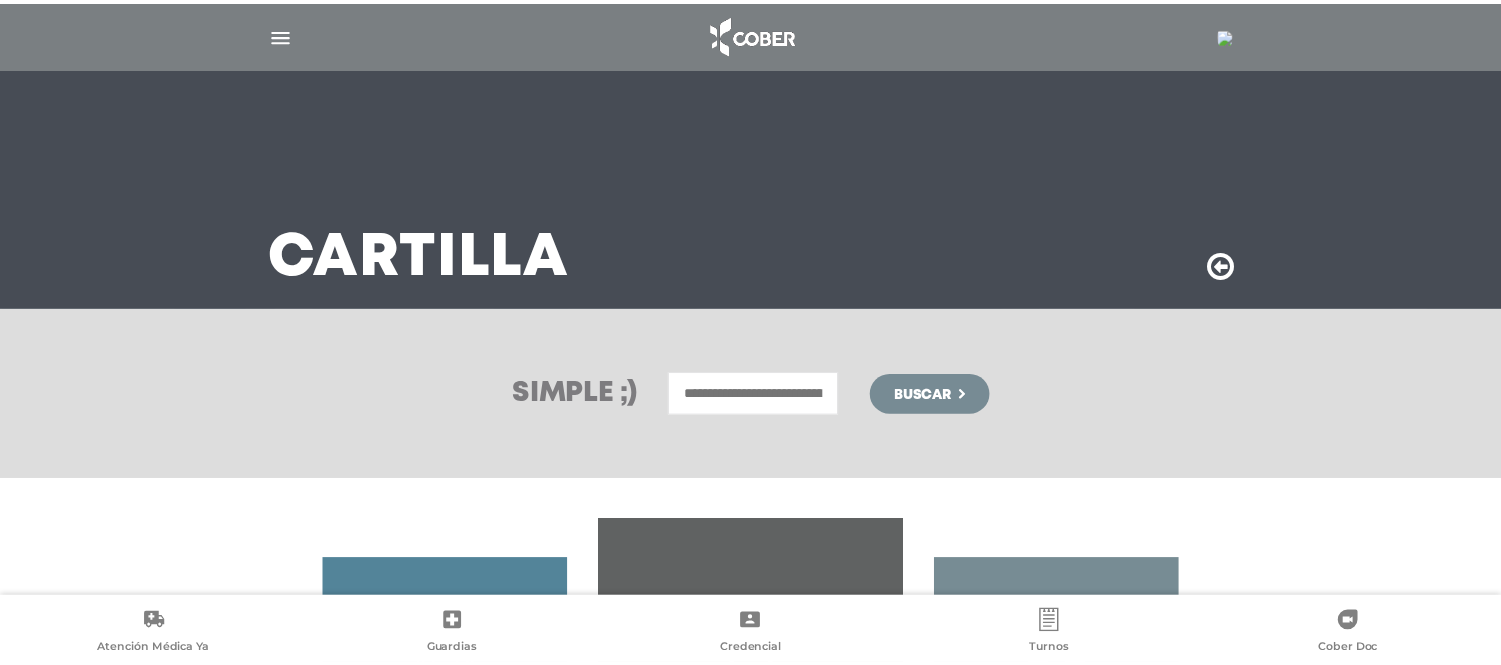 scroll, scrollTop: 0, scrollLeft: 0, axis: both 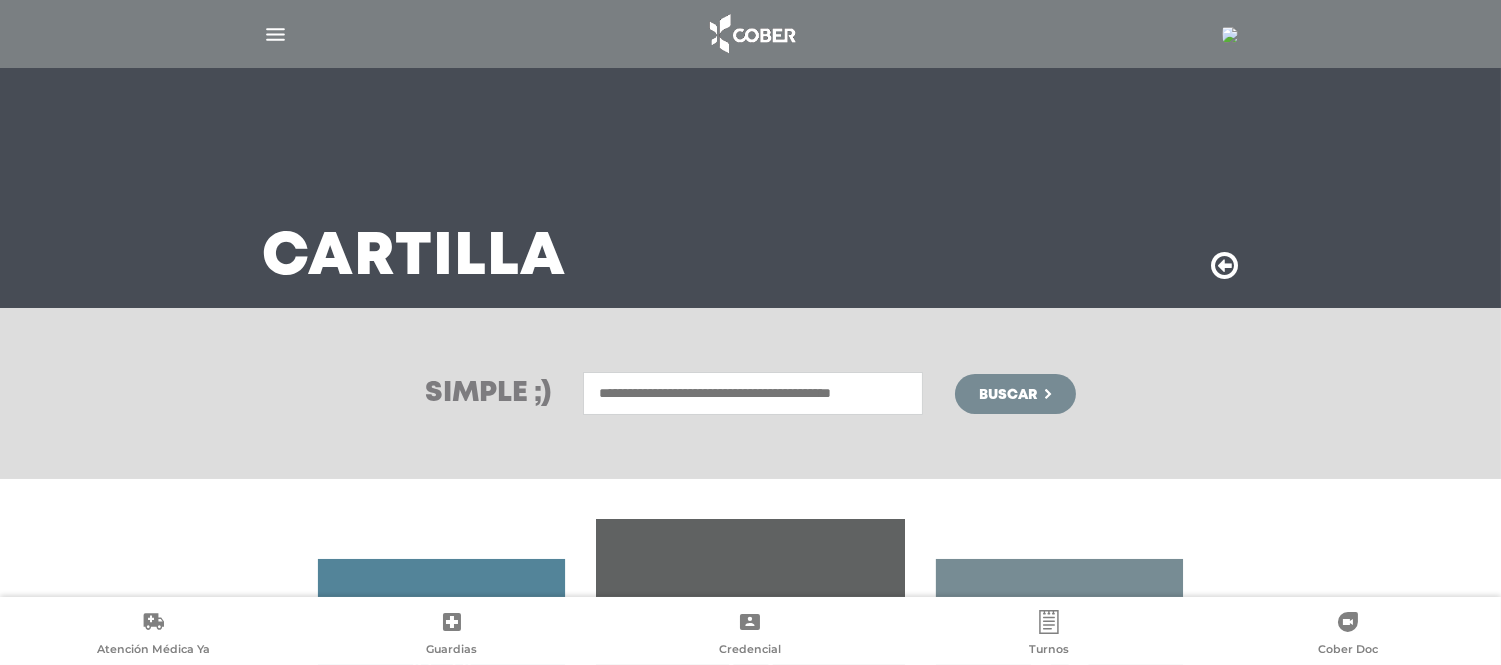 click at bounding box center (753, 393) 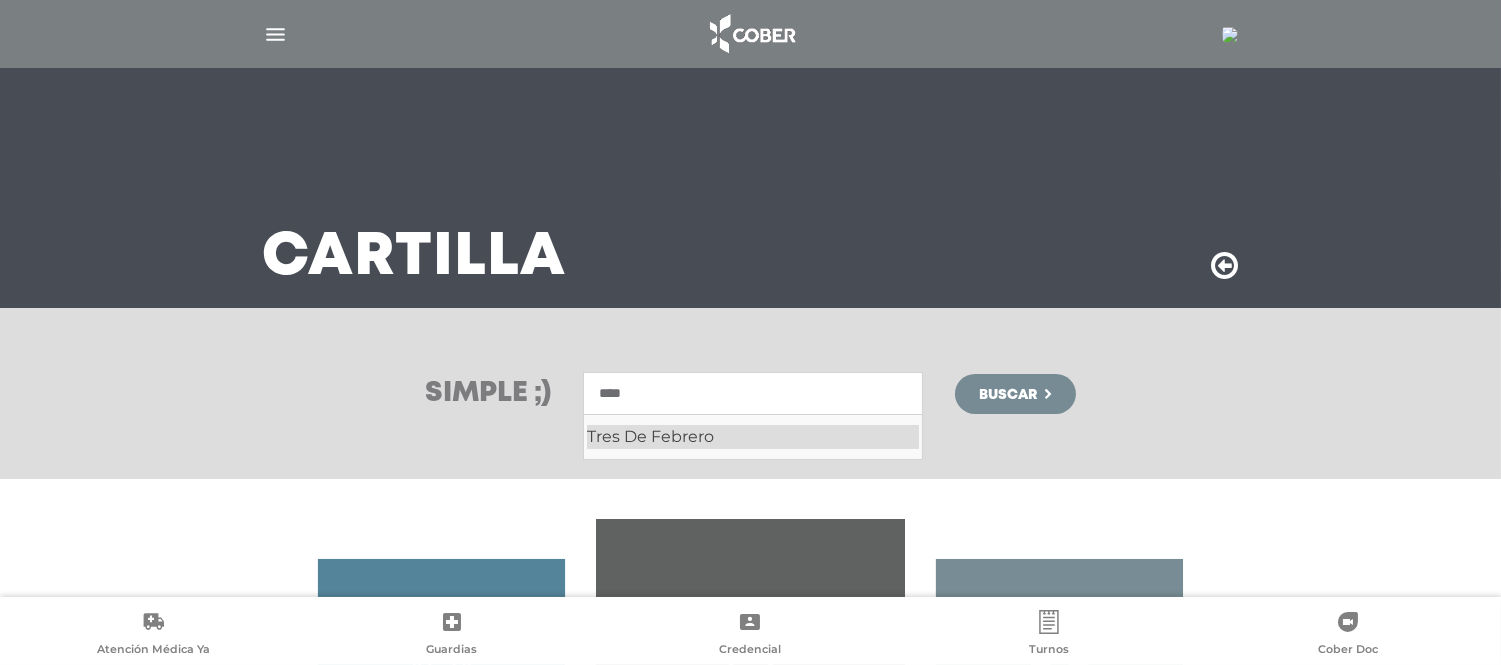 click on "Tres De Febrero" at bounding box center (753, 437) 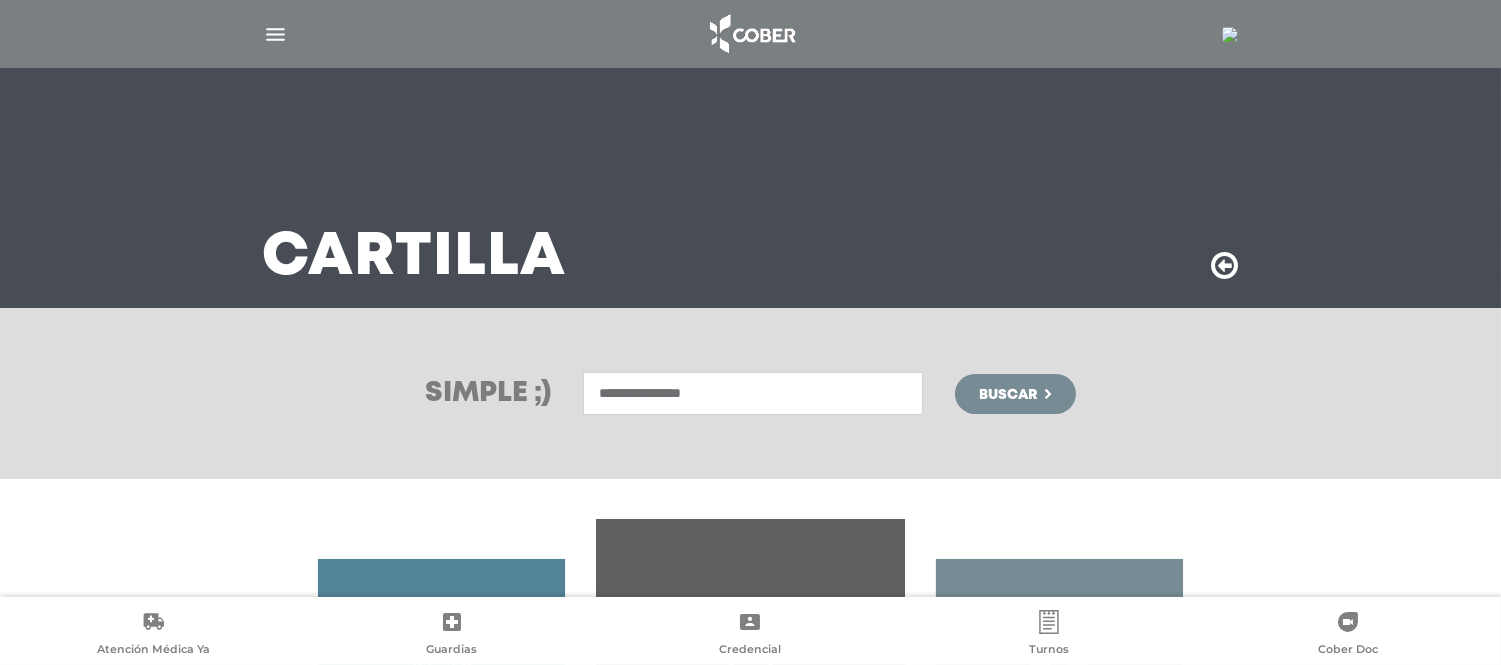 type on "**********" 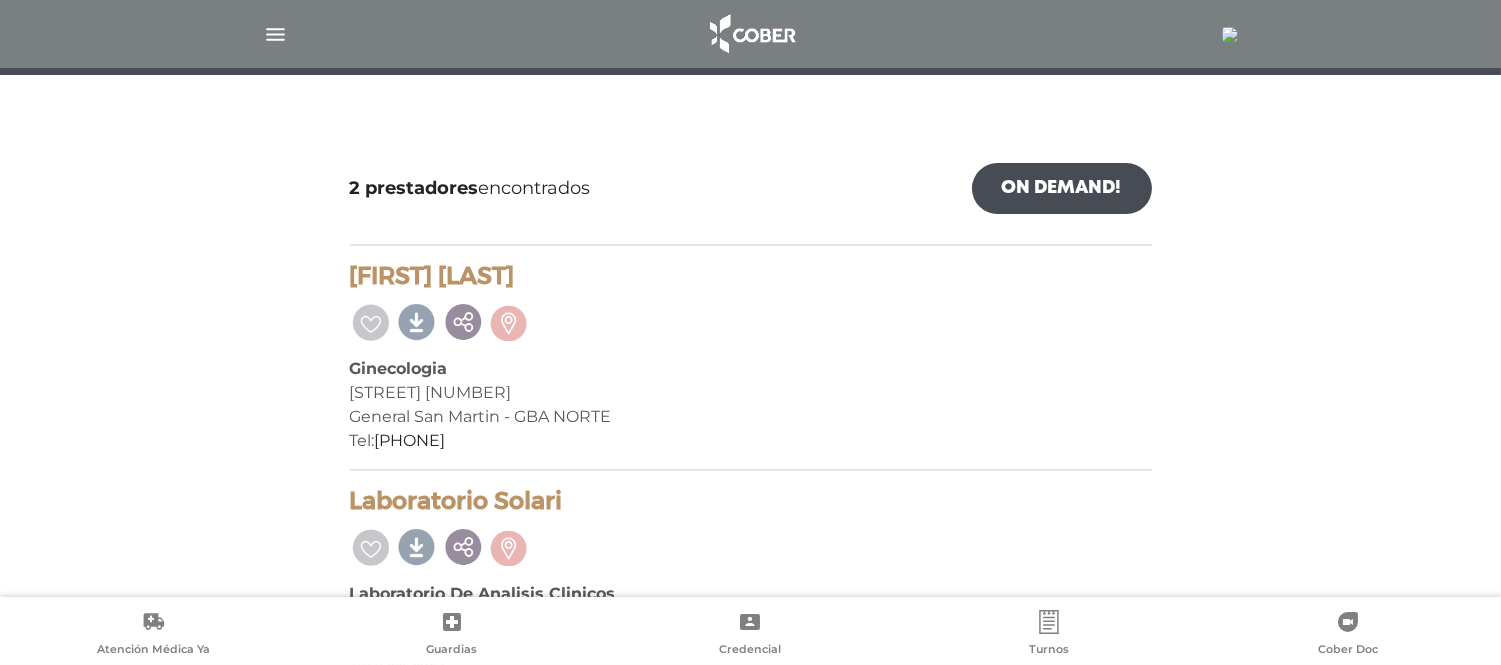 scroll, scrollTop: 0, scrollLeft: 0, axis: both 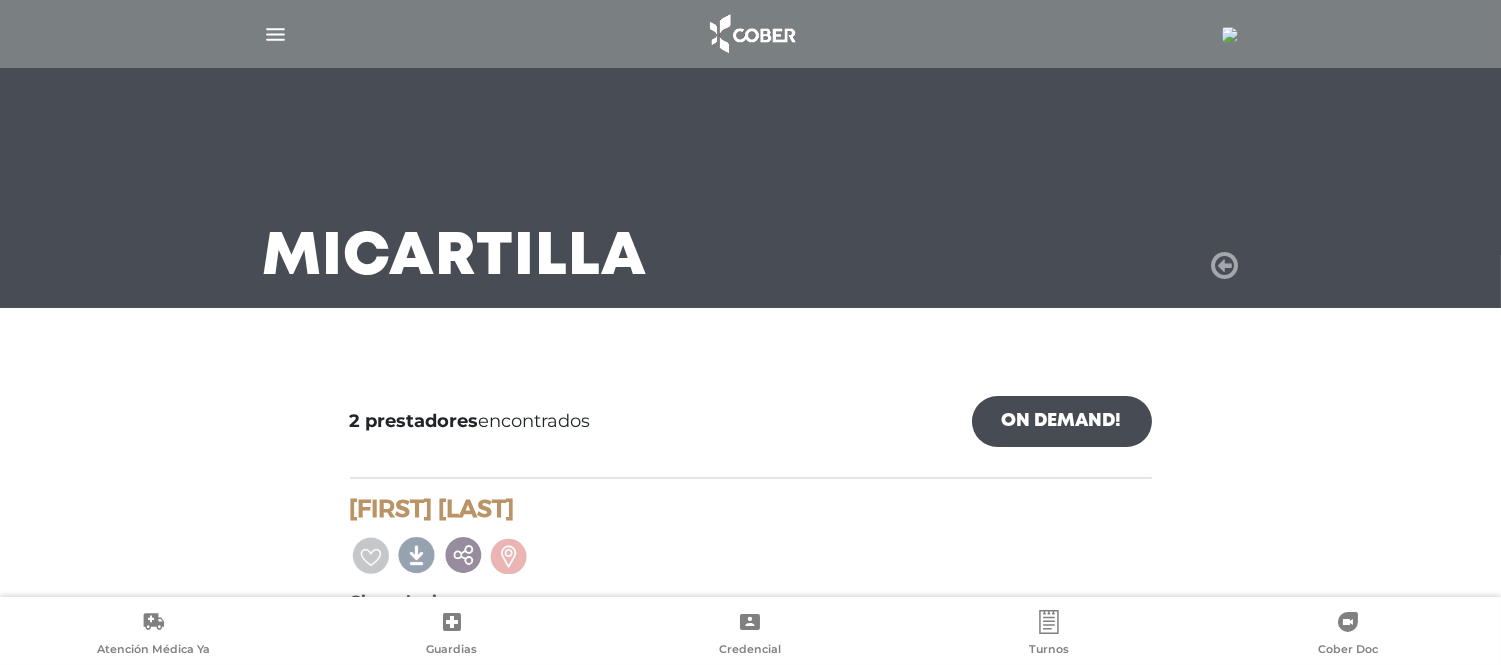 click at bounding box center [1225, 266] 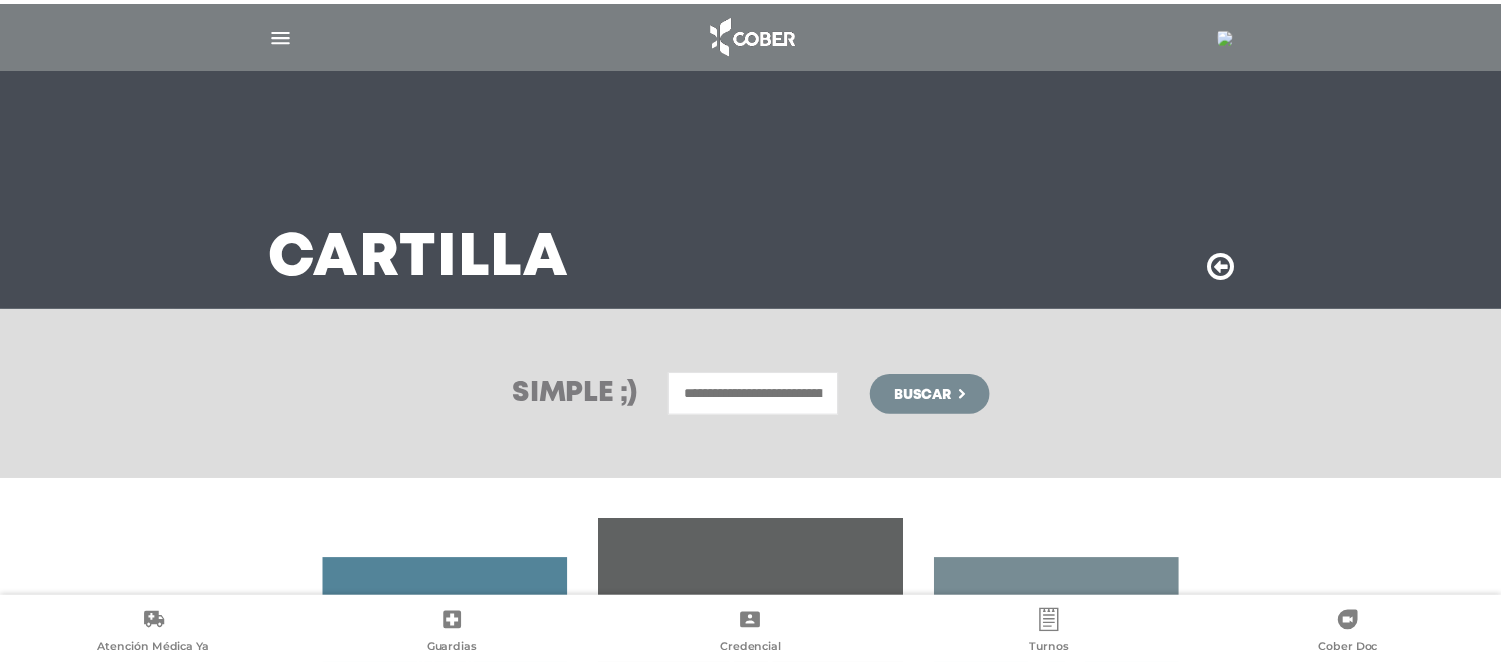 scroll, scrollTop: 0, scrollLeft: 0, axis: both 